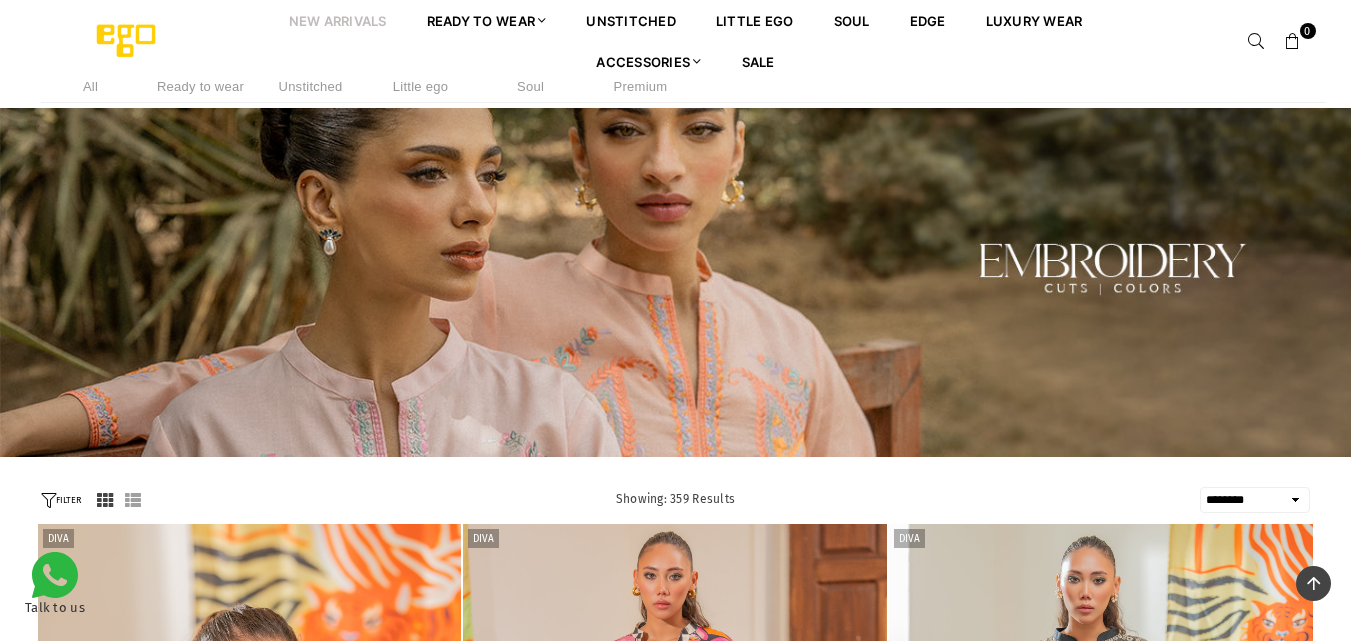 select on "******" 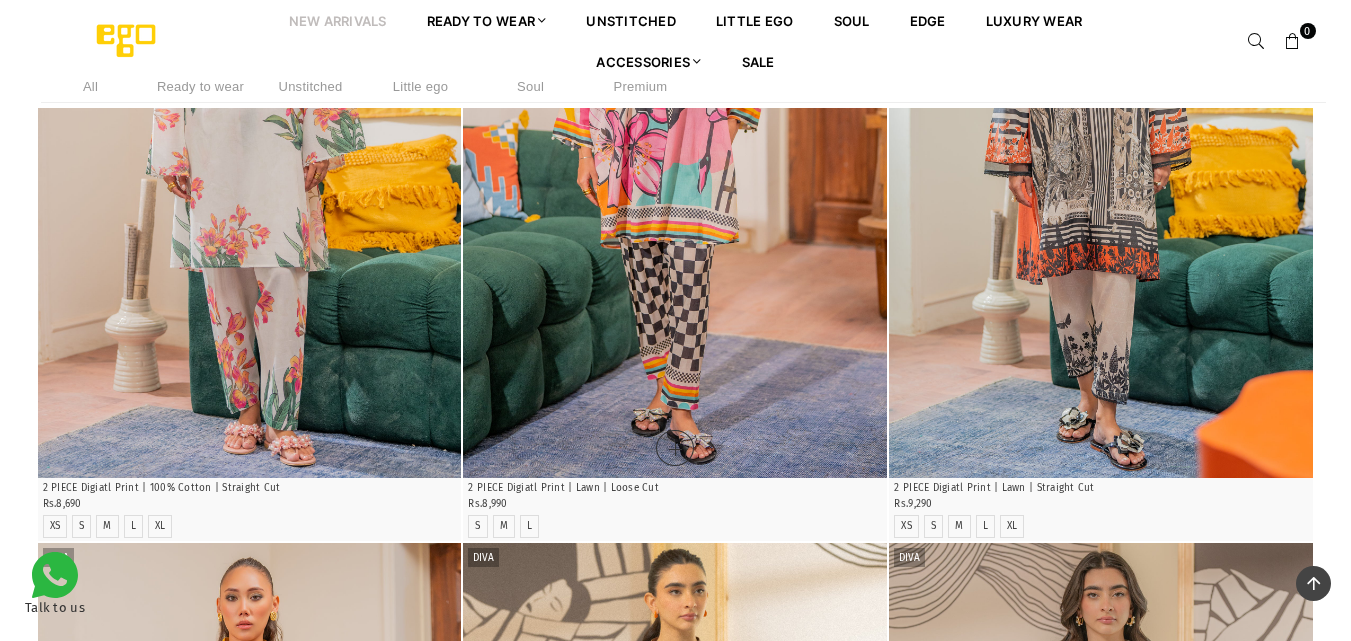 scroll, scrollTop: 682, scrollLeft: 0, axis: vertical 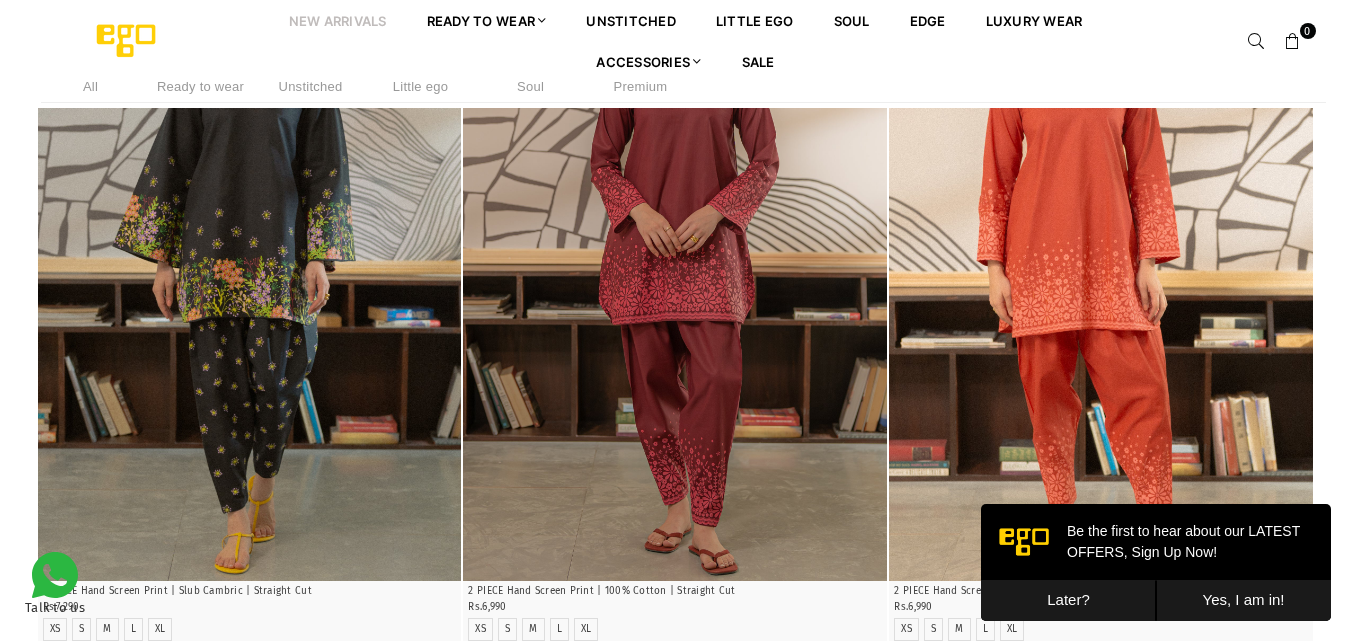 click on "Later?" at bounding box center [1068, 600] 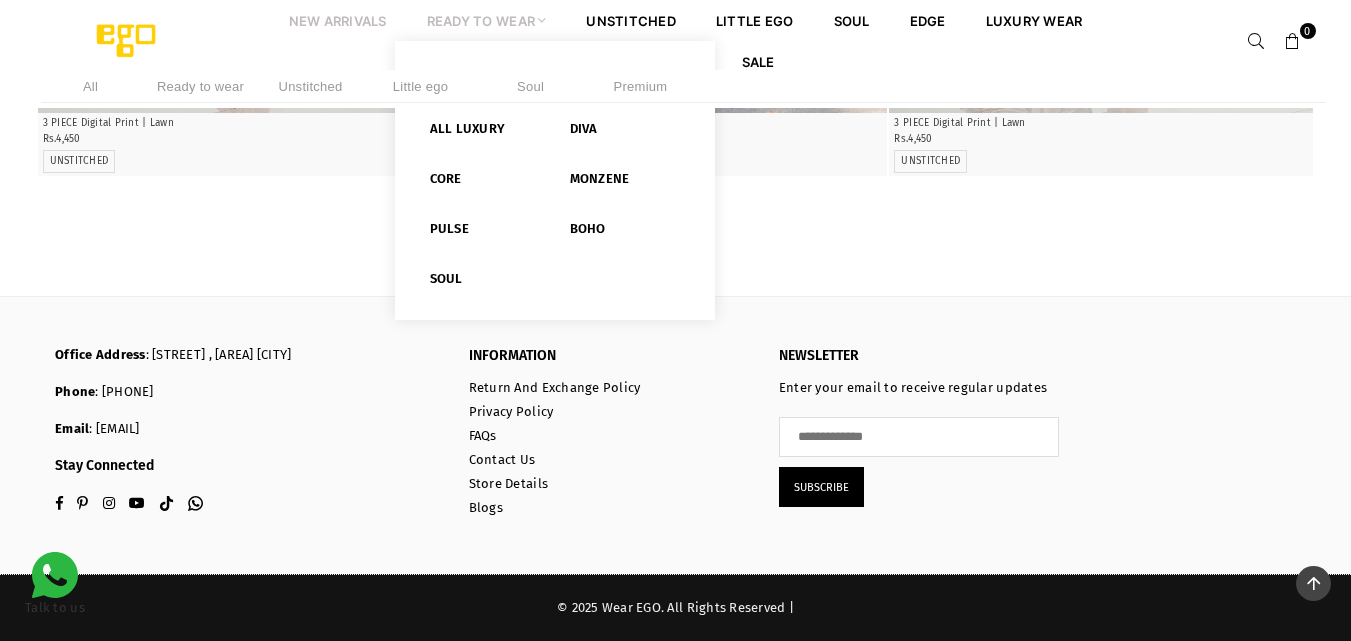 scroll, scrollTop: 74246, scrollLeft: 0, axis: vertical 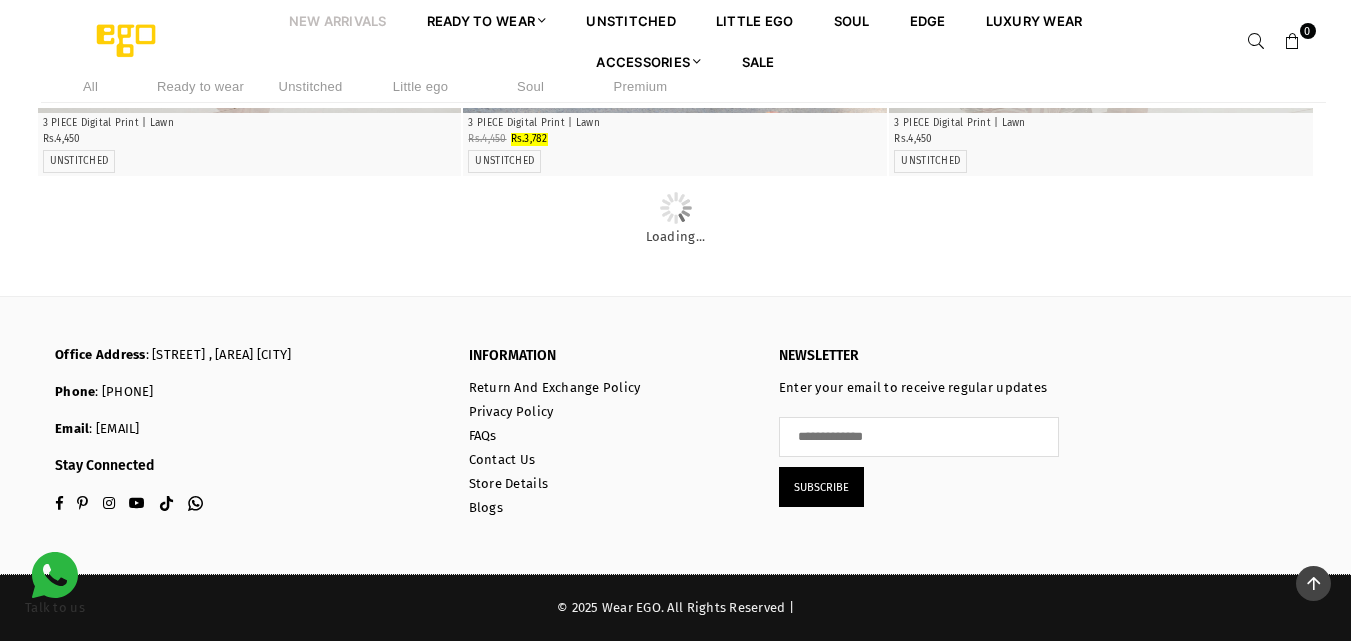 click at bounding box center [675, -1549] 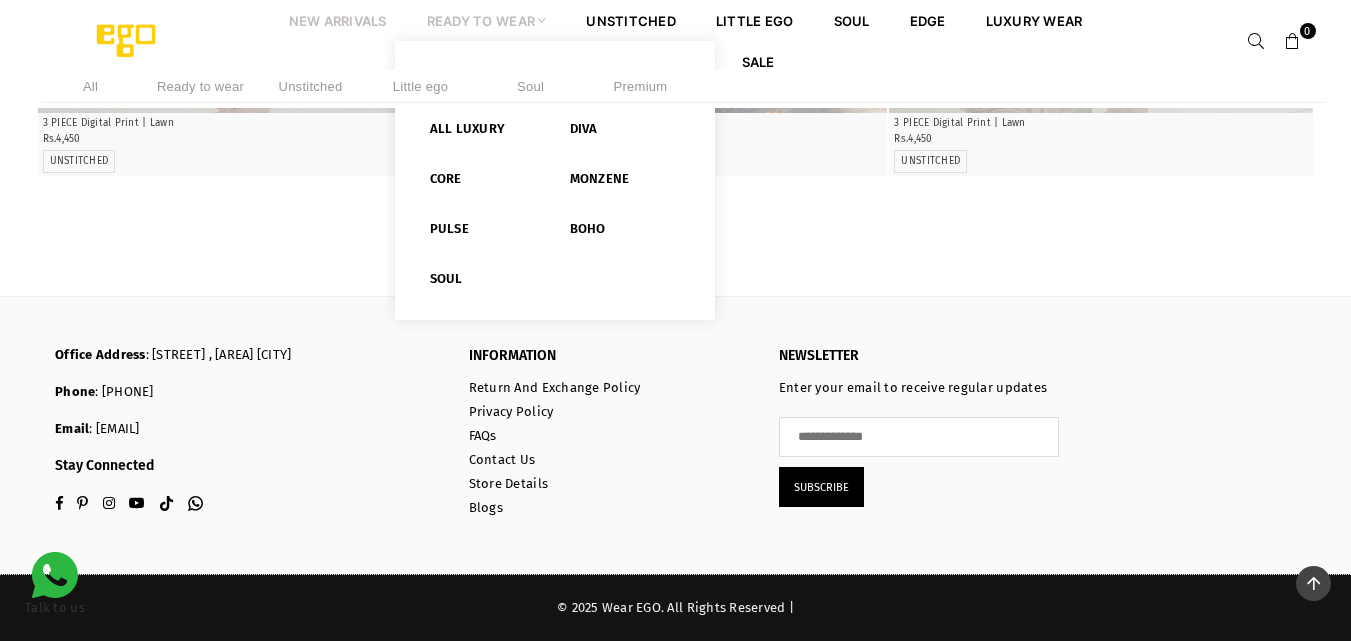 click on "Ready to Wear" at bounding box center [487, 20] 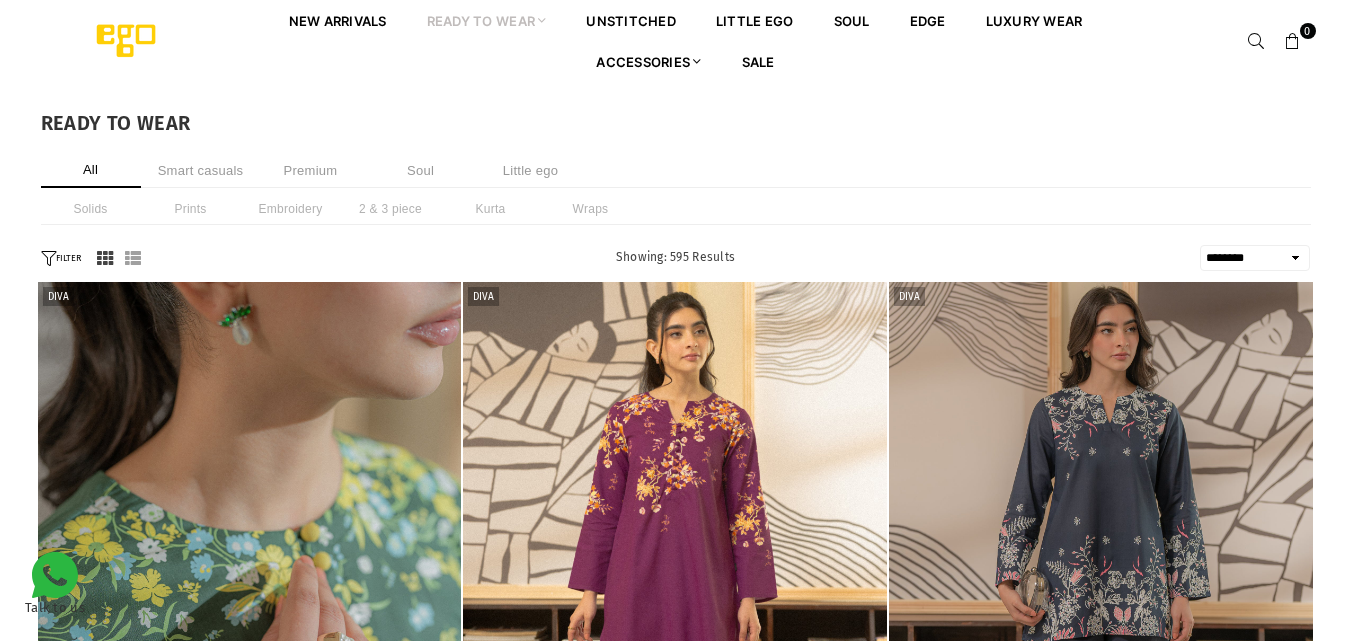 select on "******" 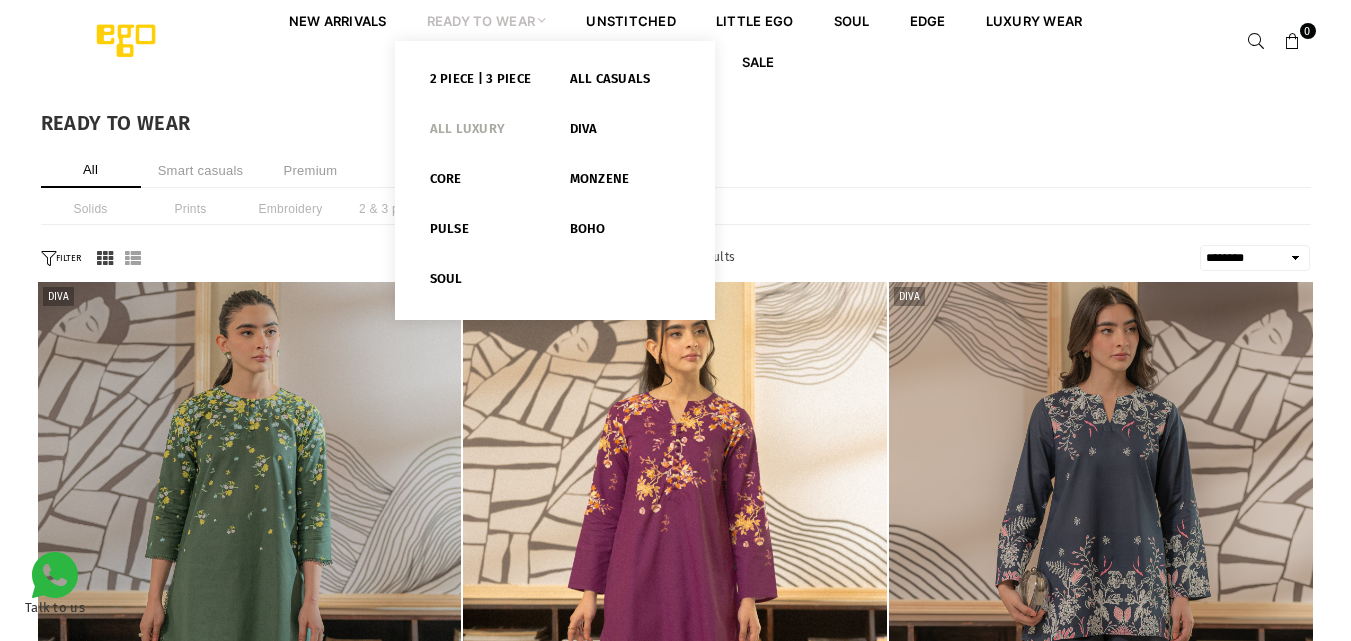 scroll, scrollTop: 0, scrollLeft: 0, axis: both 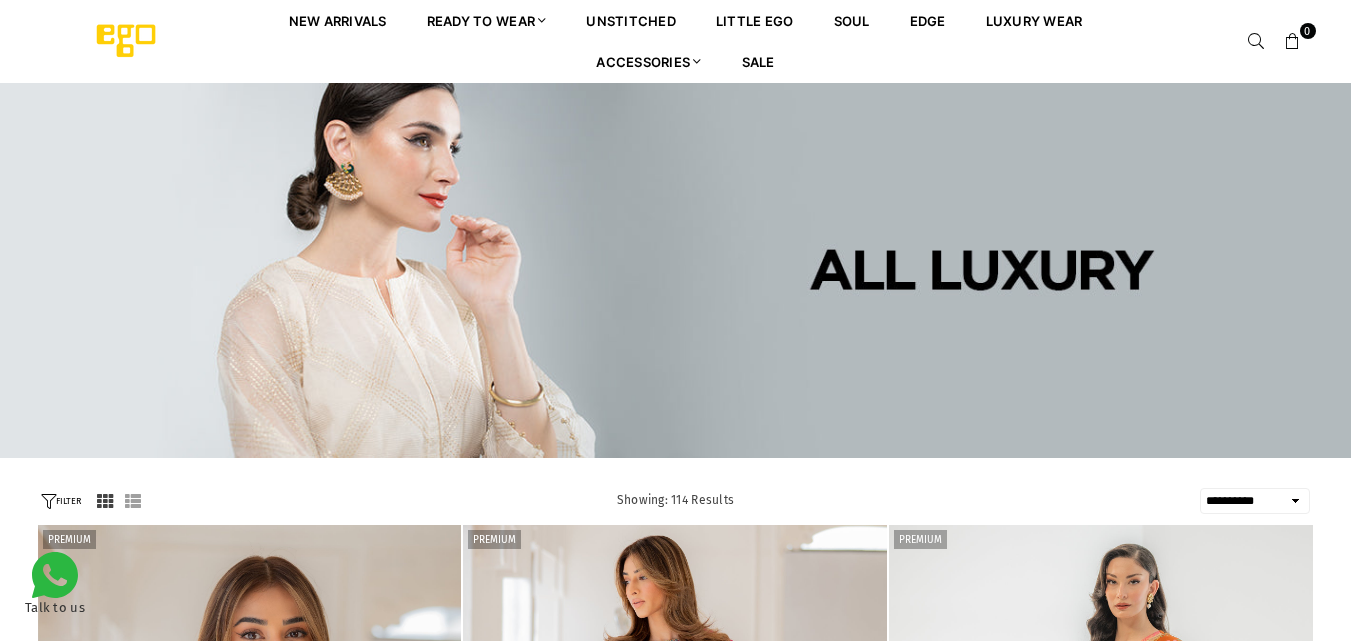 select on "**********" 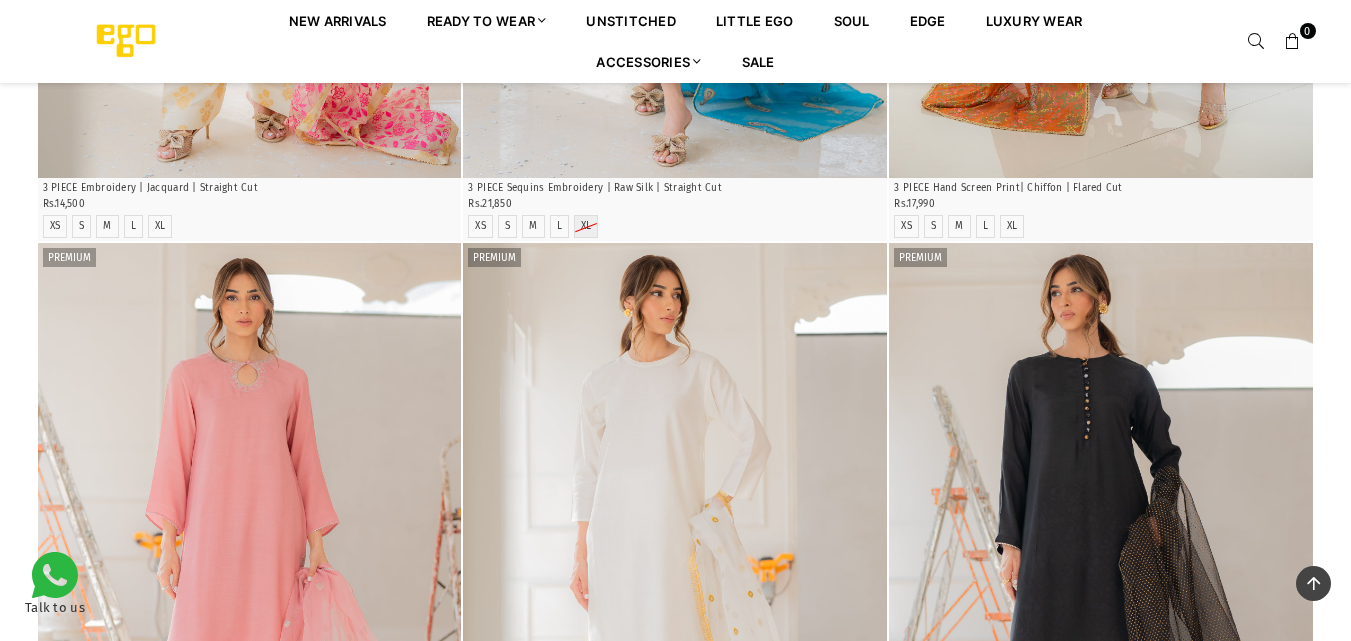 scroll, scrollTop: 1182, scrollLeft: 0, axis: vertical 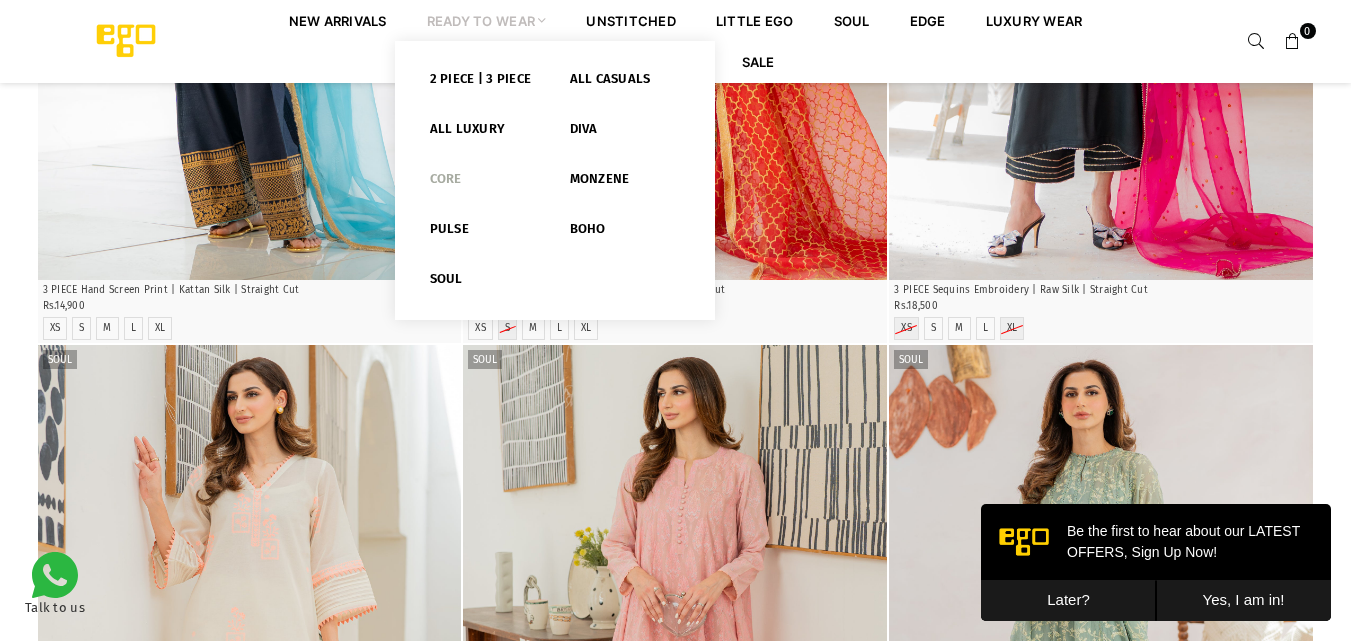 click on "Core" at bounding box center (485, 183) 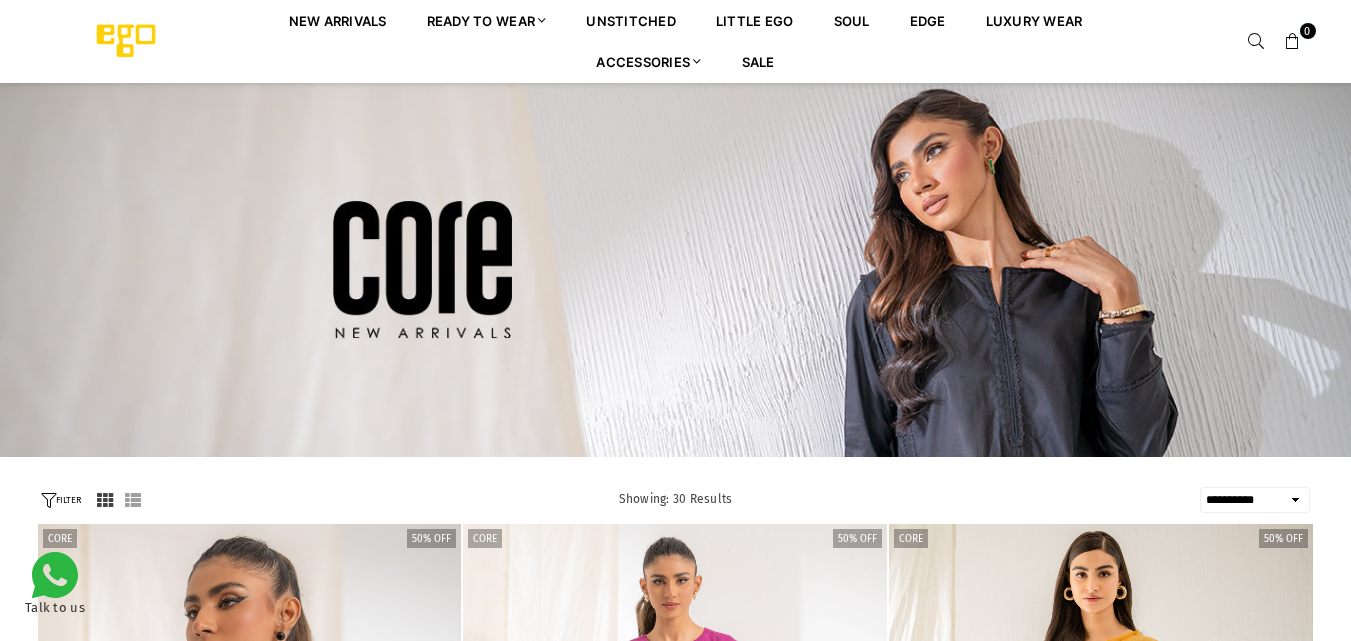 select on "**********" 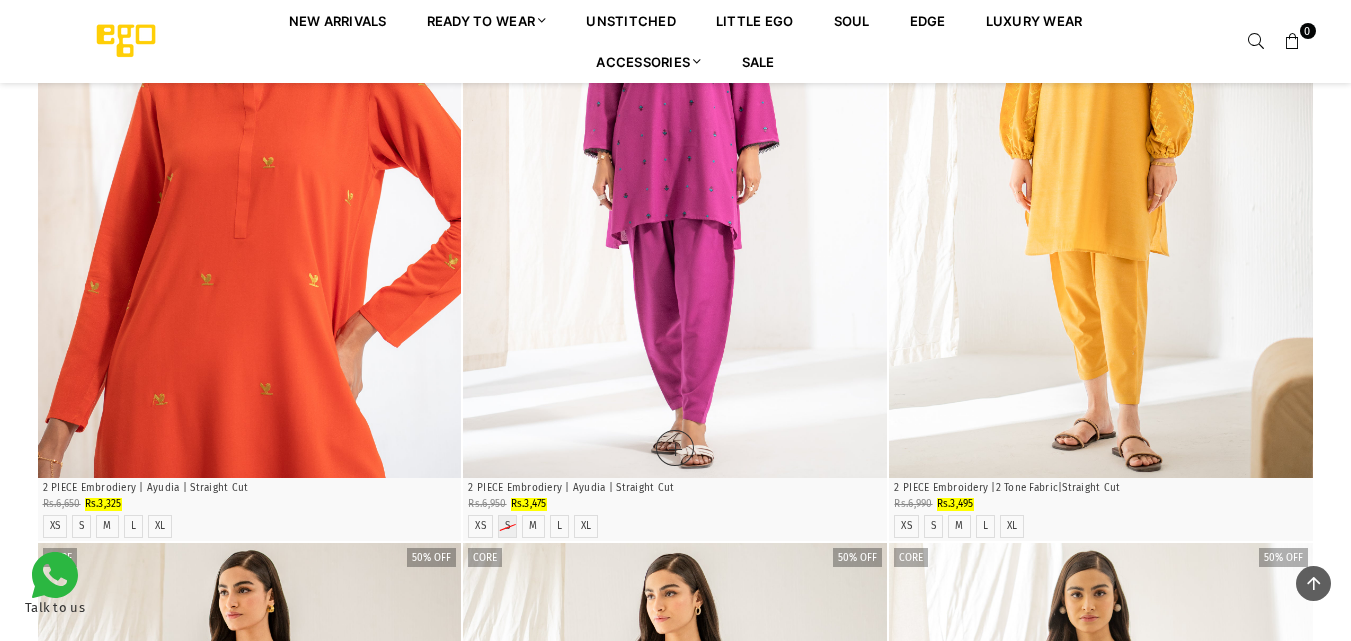 scroll, scrollTop: 0, scrollLeft: 0, axis: both 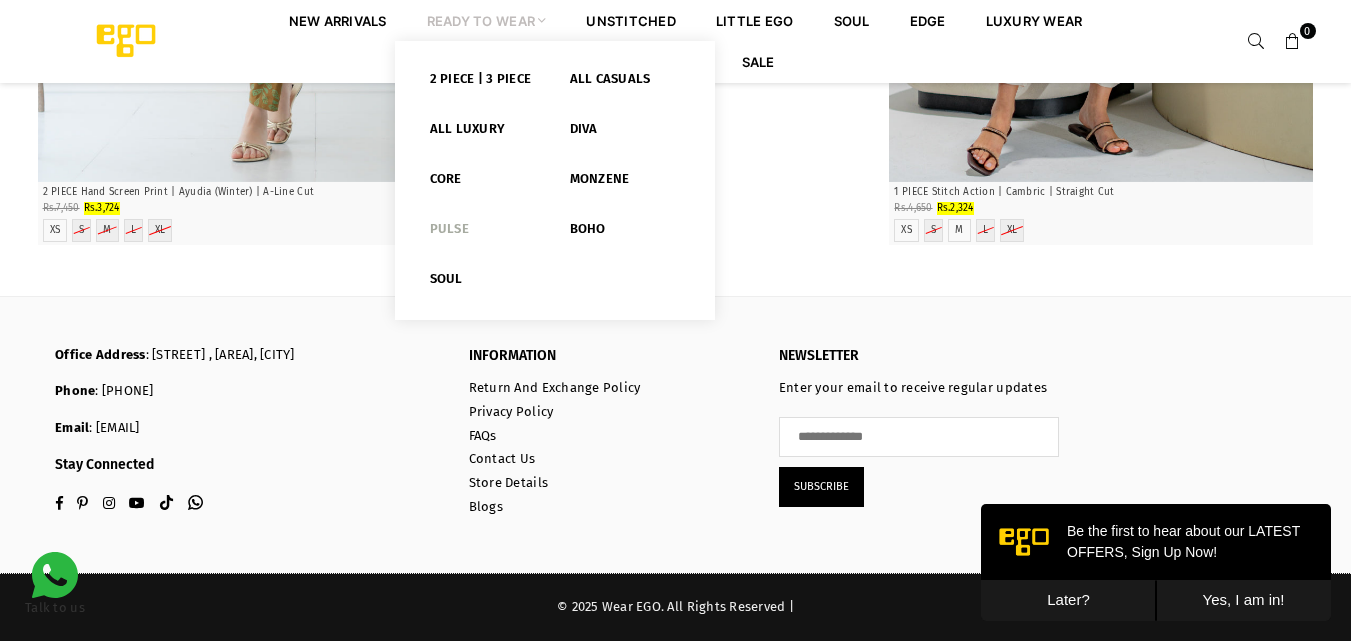 click on "Pulse" at bounding box center (485, 233) 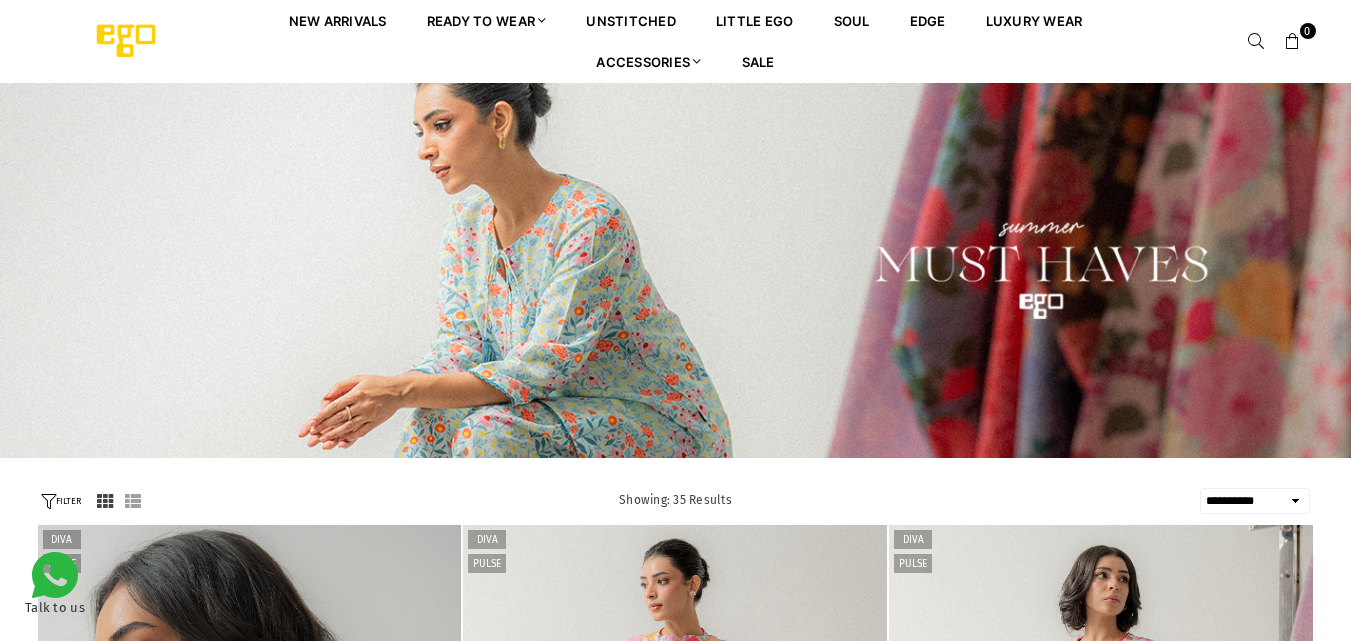 select on "**********" 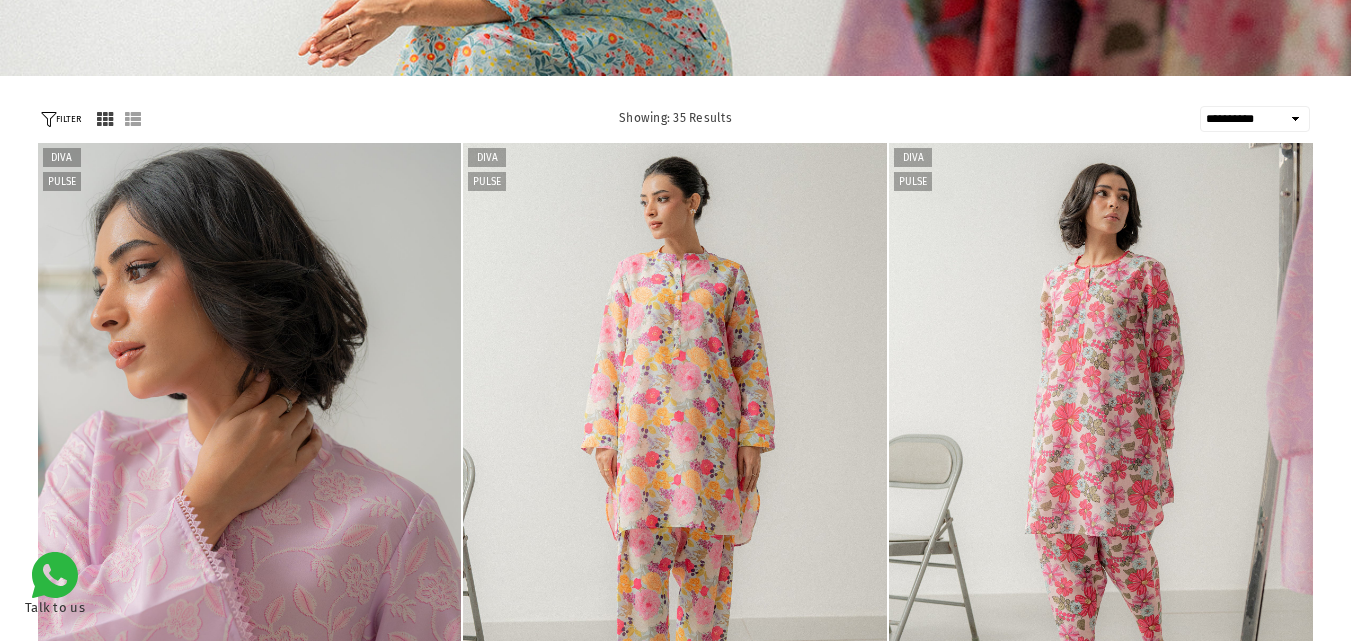 scroll, scrollTop: 382, scrollLeft: 0, axis: vertical 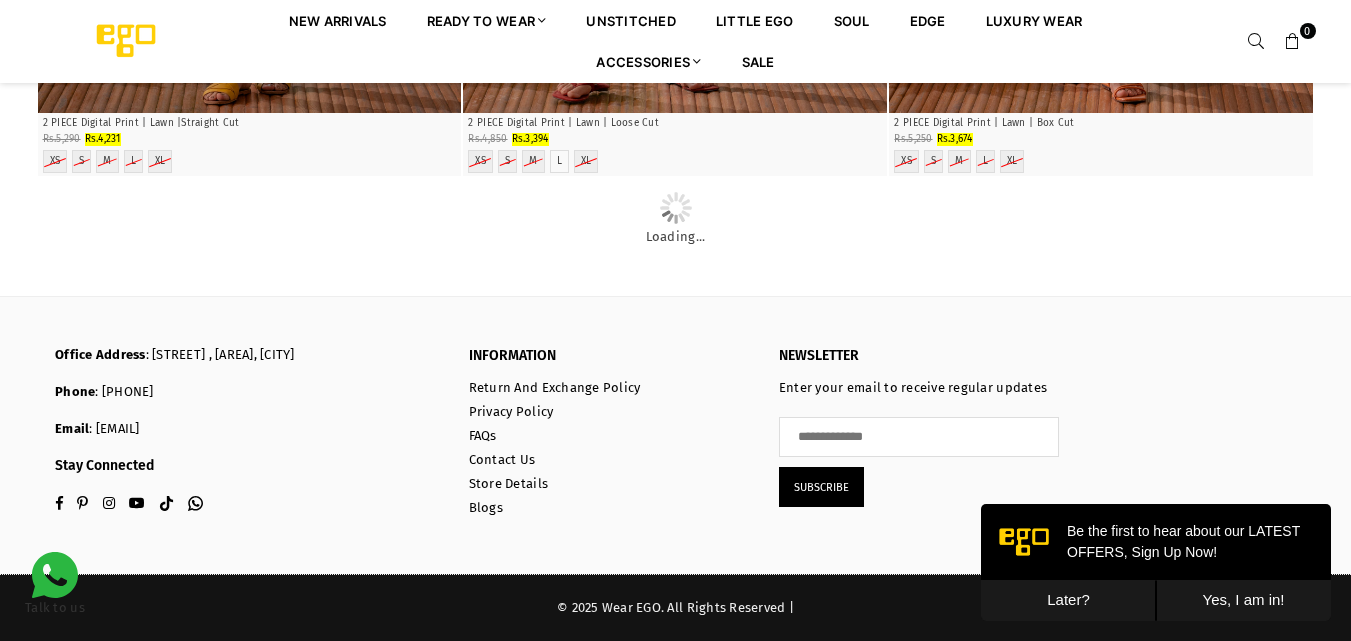 click on "Later?" at bounding box center [1068, 600] 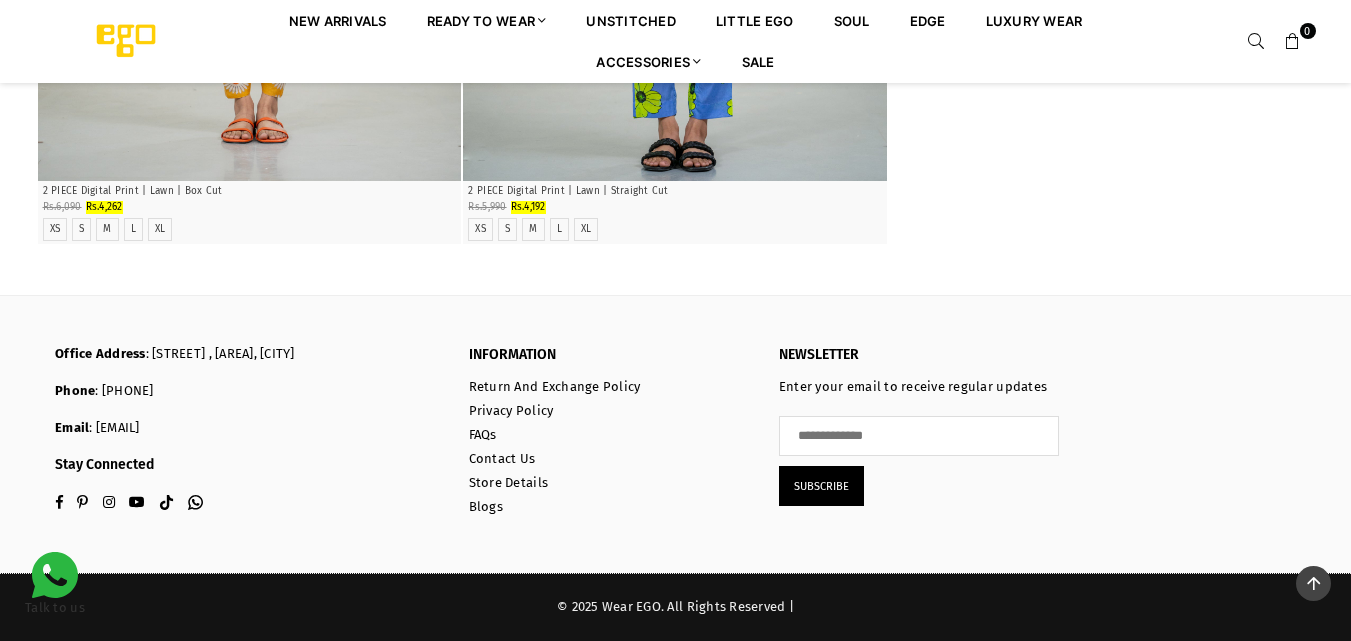 scroll, scrollTop: 8382, scrollLeft: 0, axis: vertical 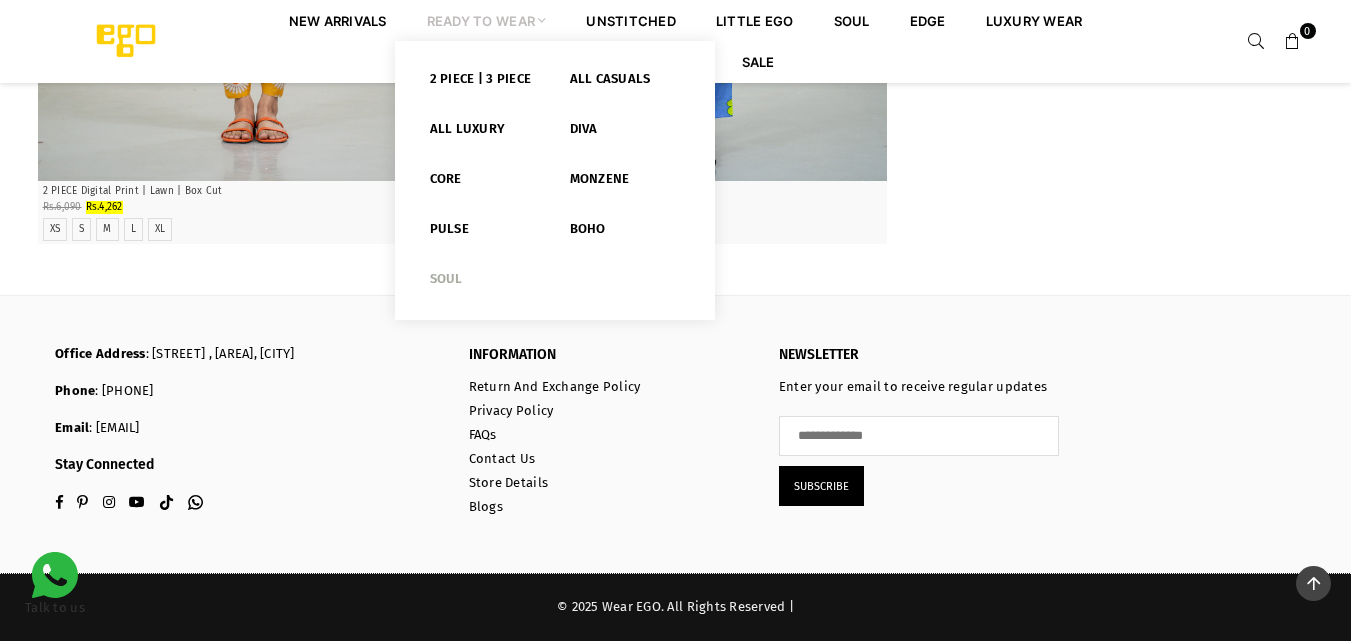 click on "Soul" at bounding box center [485, 283] 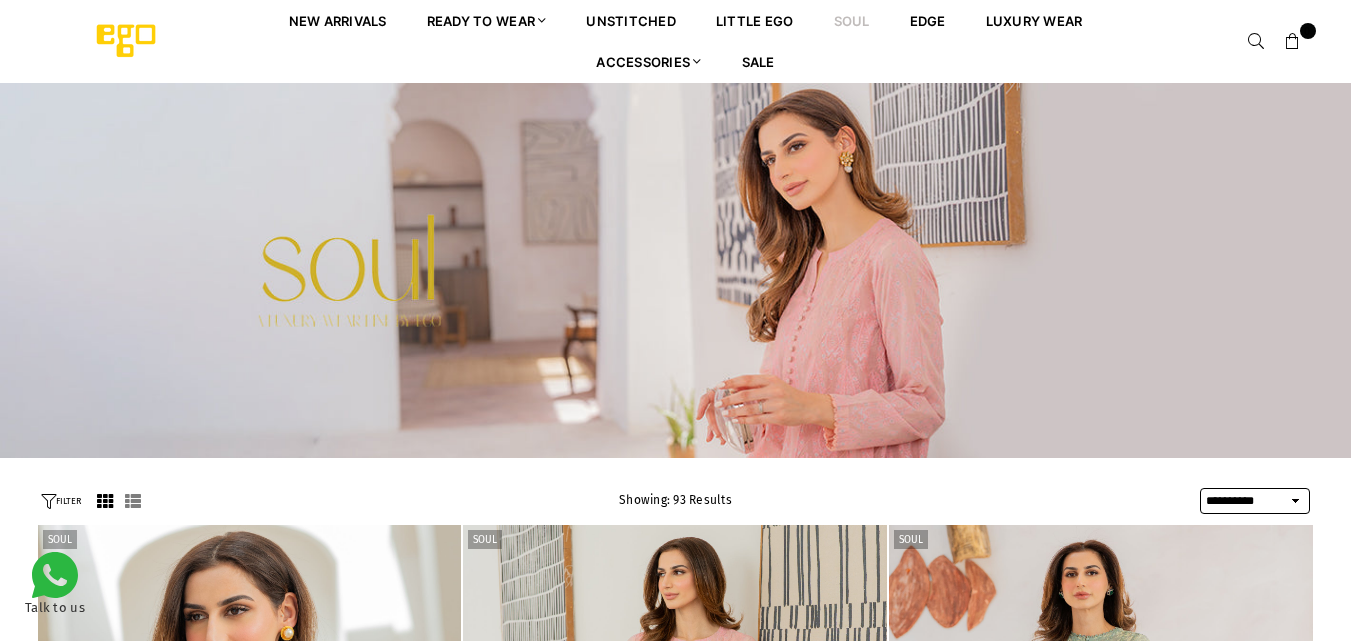 select on "**********" 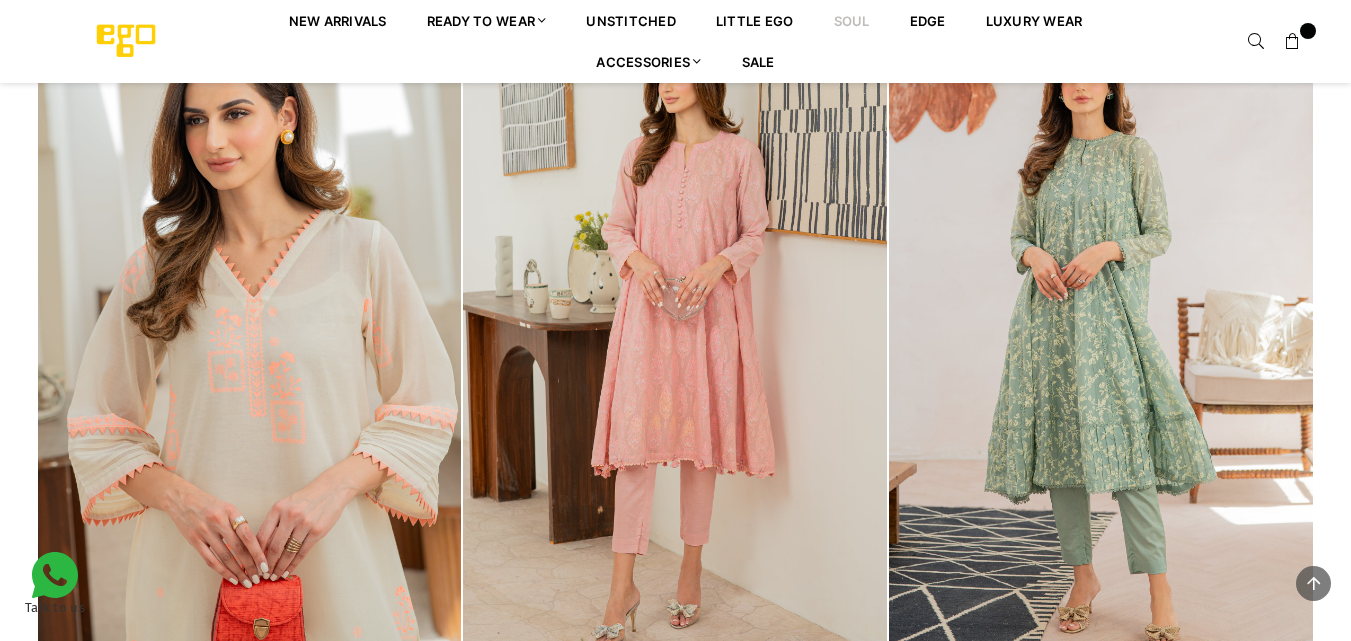 scroll, scrollTop: 0, scrollLeft: 0, axis: both 